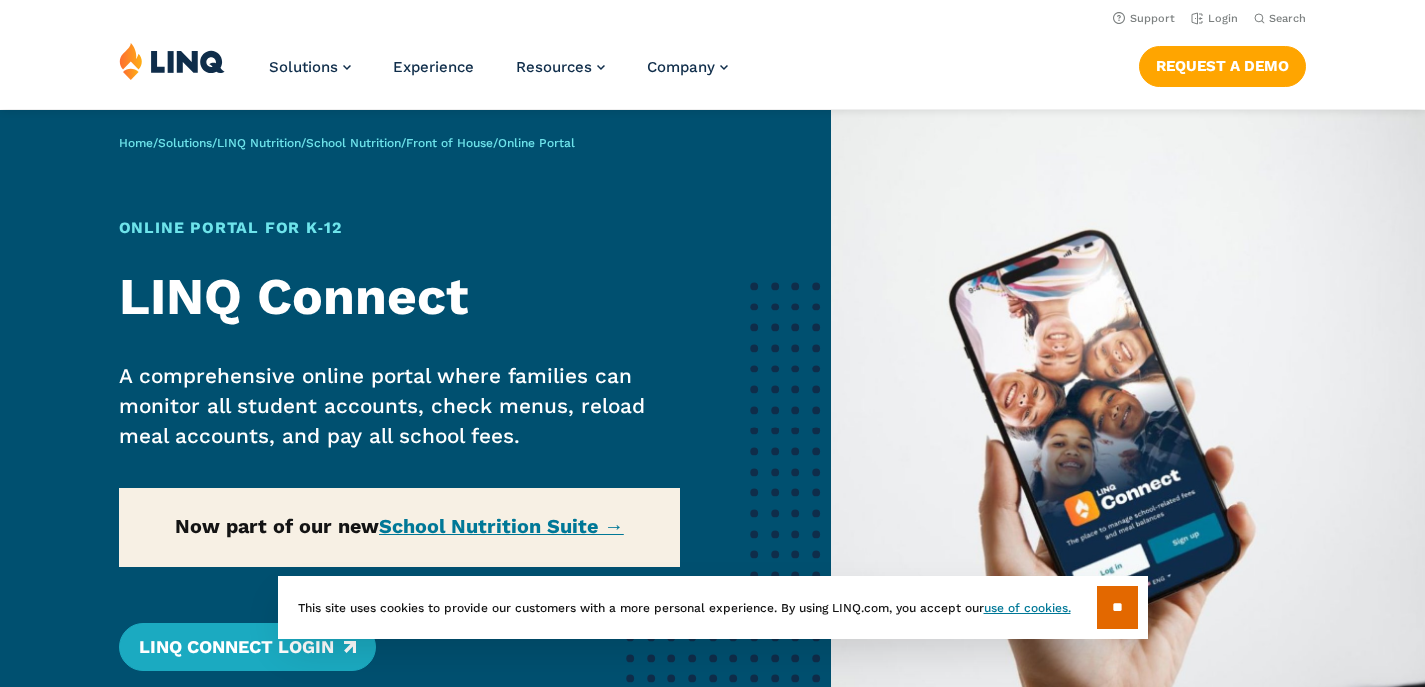 scroll, scrollTop: 0, scrollLeft: 0, axis: both 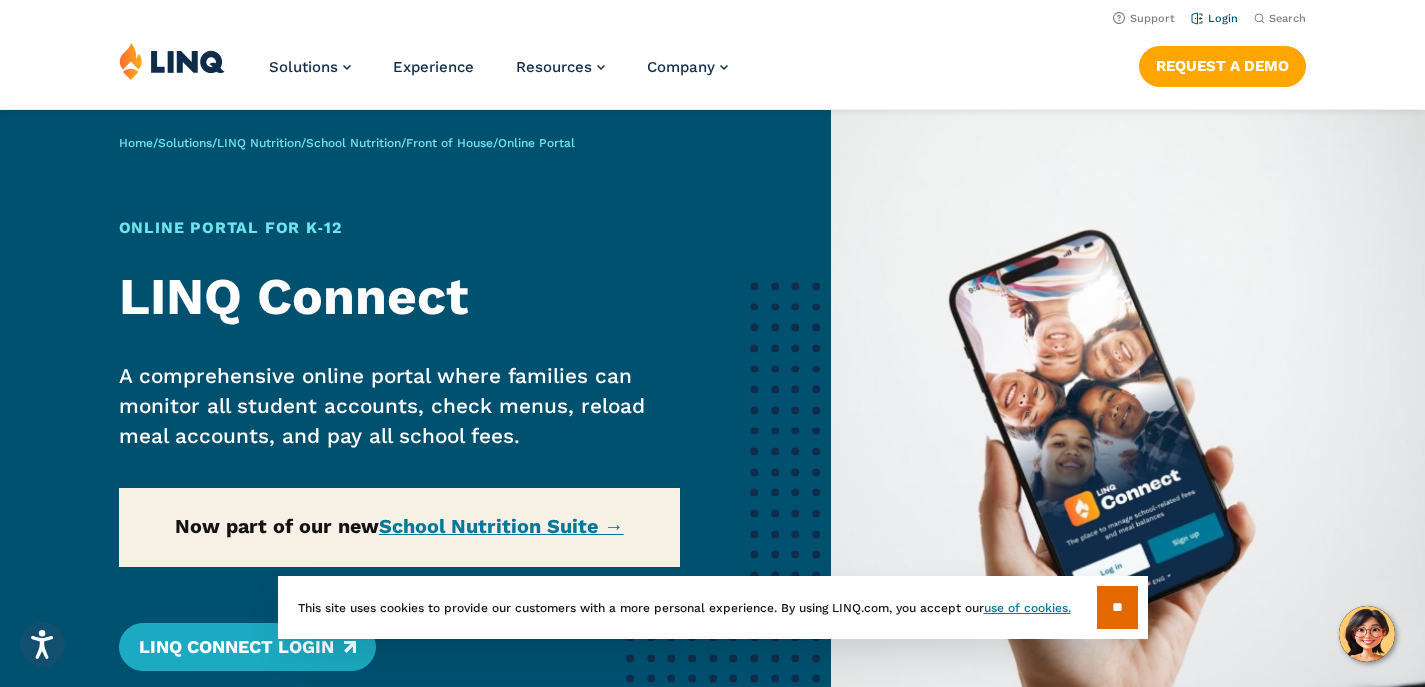 click on "Login" at bounding box center (1214, 18) 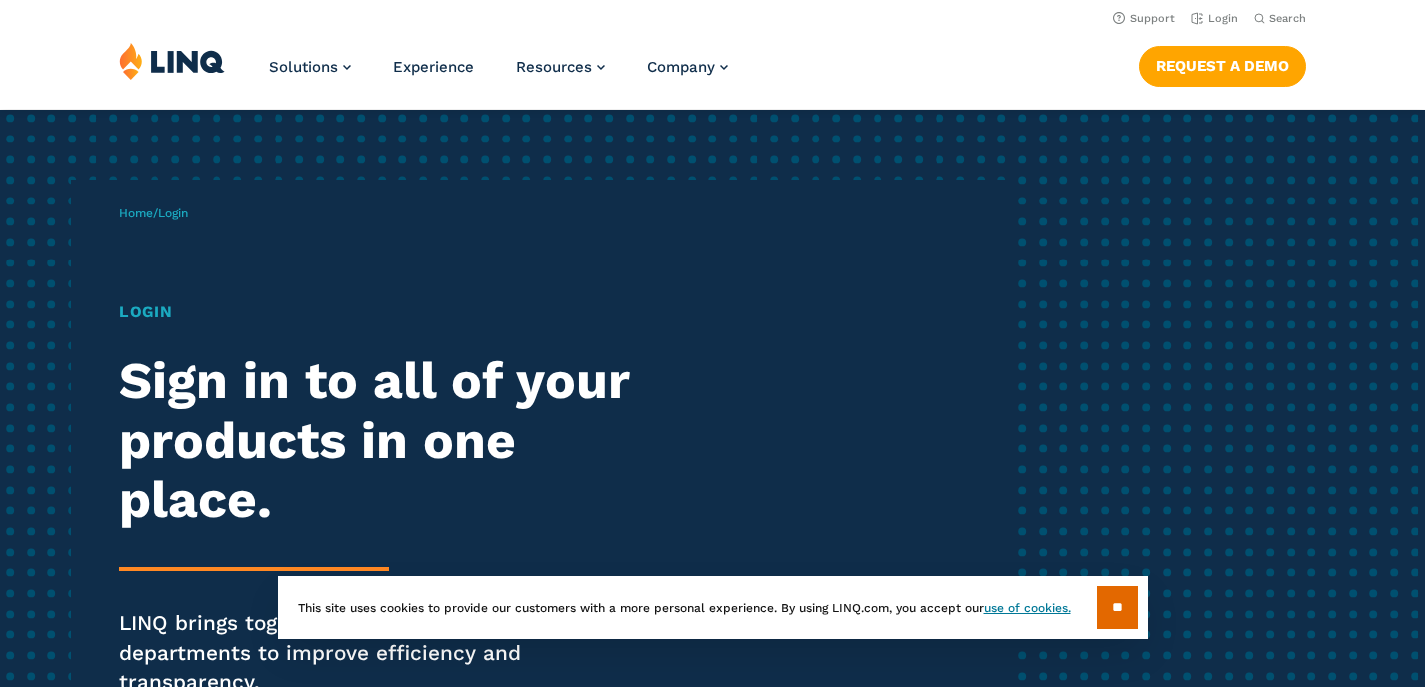scroll, scrollTop: 0, scrollLeft: 0, axis: both 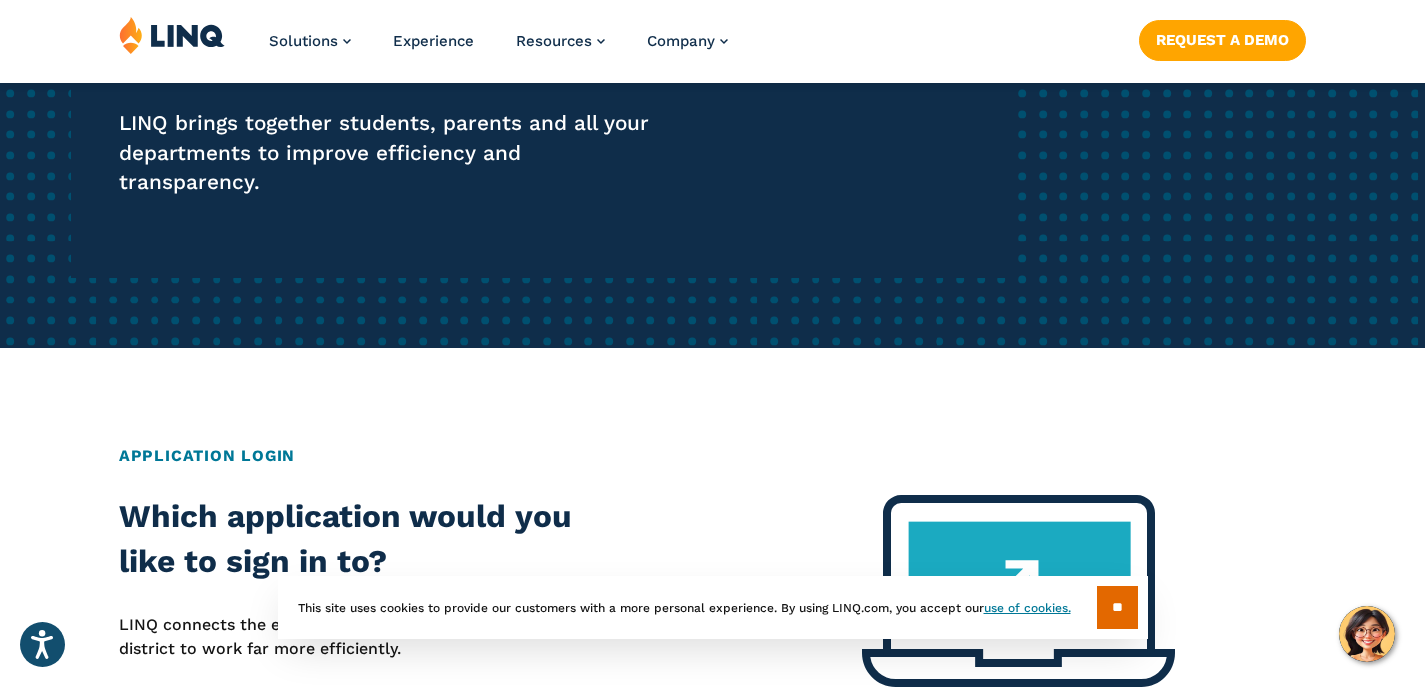 drag, startPoint x: 1138, startPoint y: 588, endPoint x: 1108, endPoint y: 596, distance: 31.04835 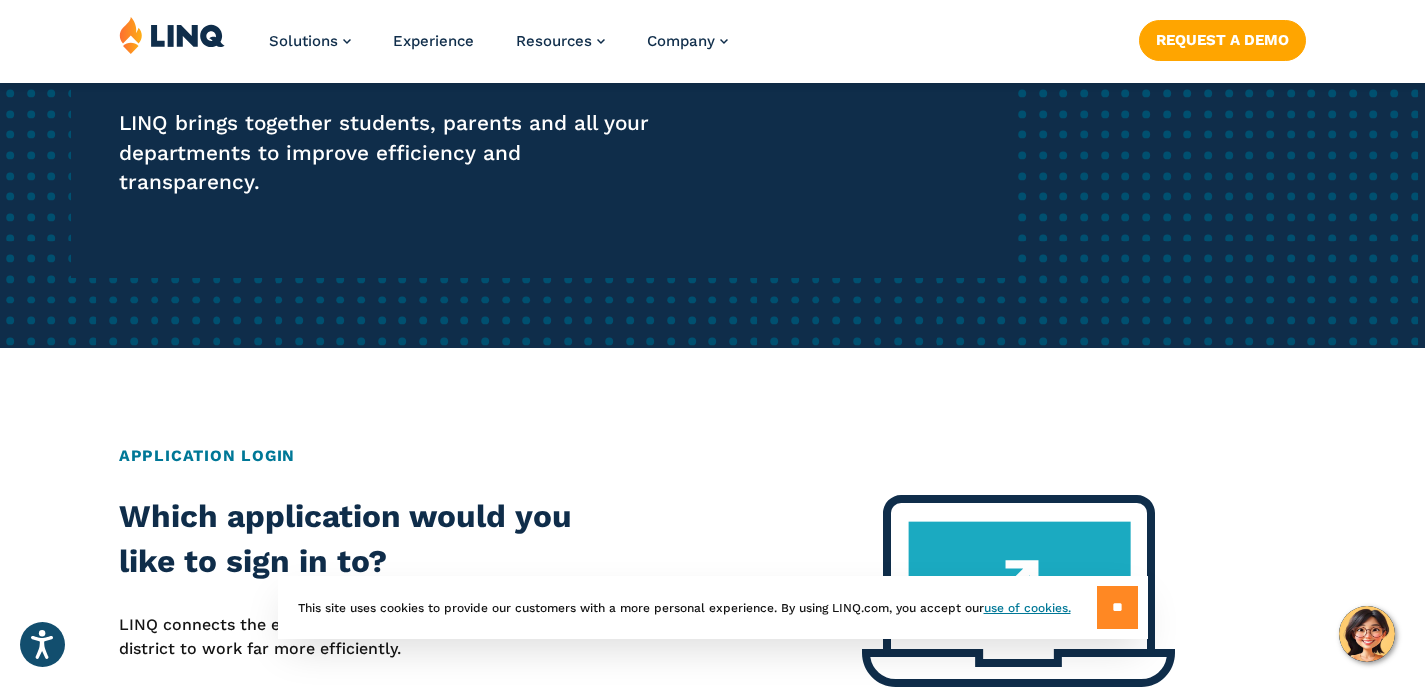 click on "**" at bounding box center [1117, 607] 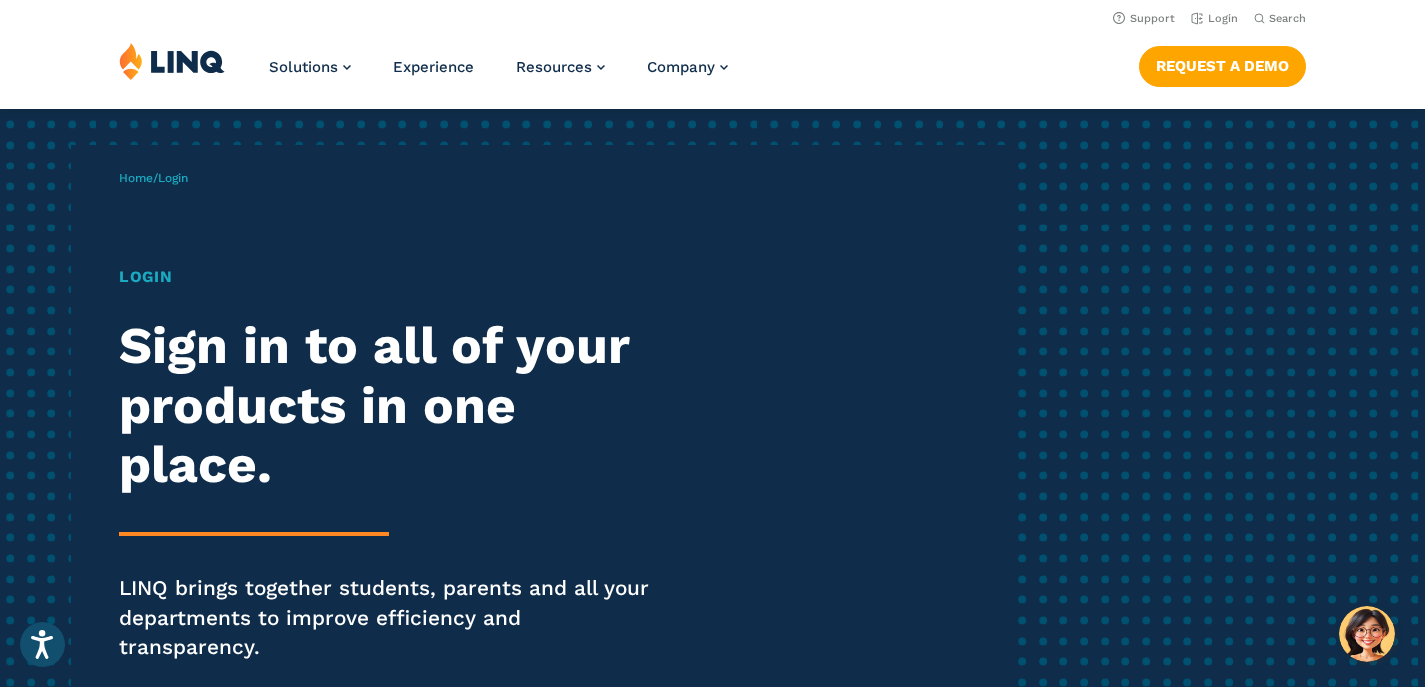 scroll, scrollTop: 0, scrollLeft: 0, axis: both 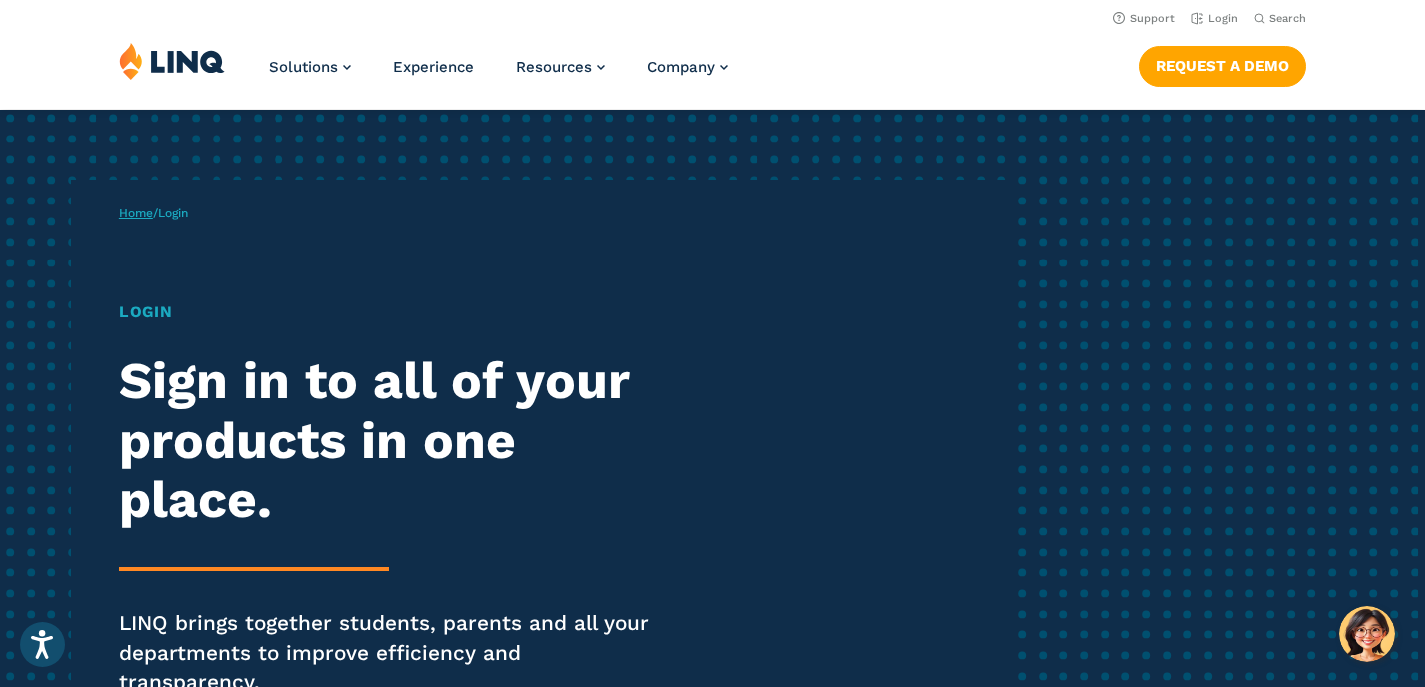 click on "Home" at bounding box center (136, 213) 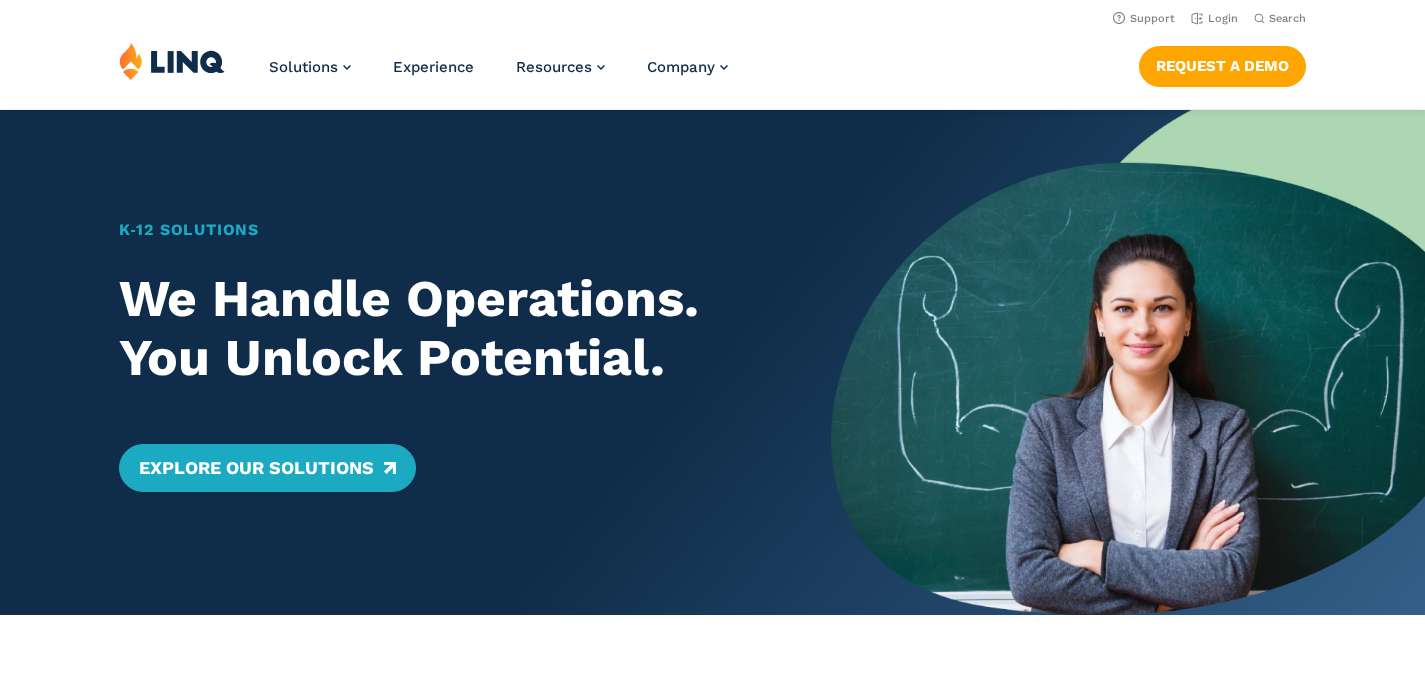 scroll, scrollTop: 0, scrollLeft: 0, axis: both 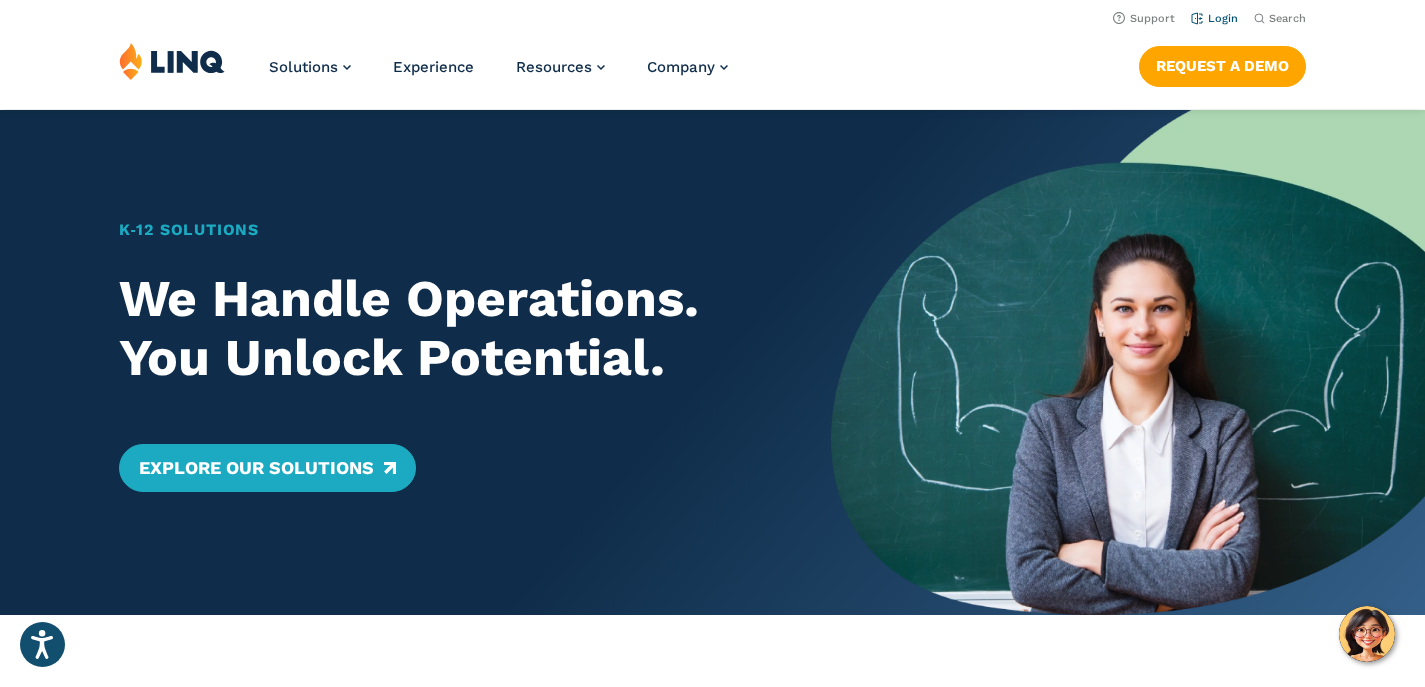 click on "Login" at bounding box center [1214, 18] 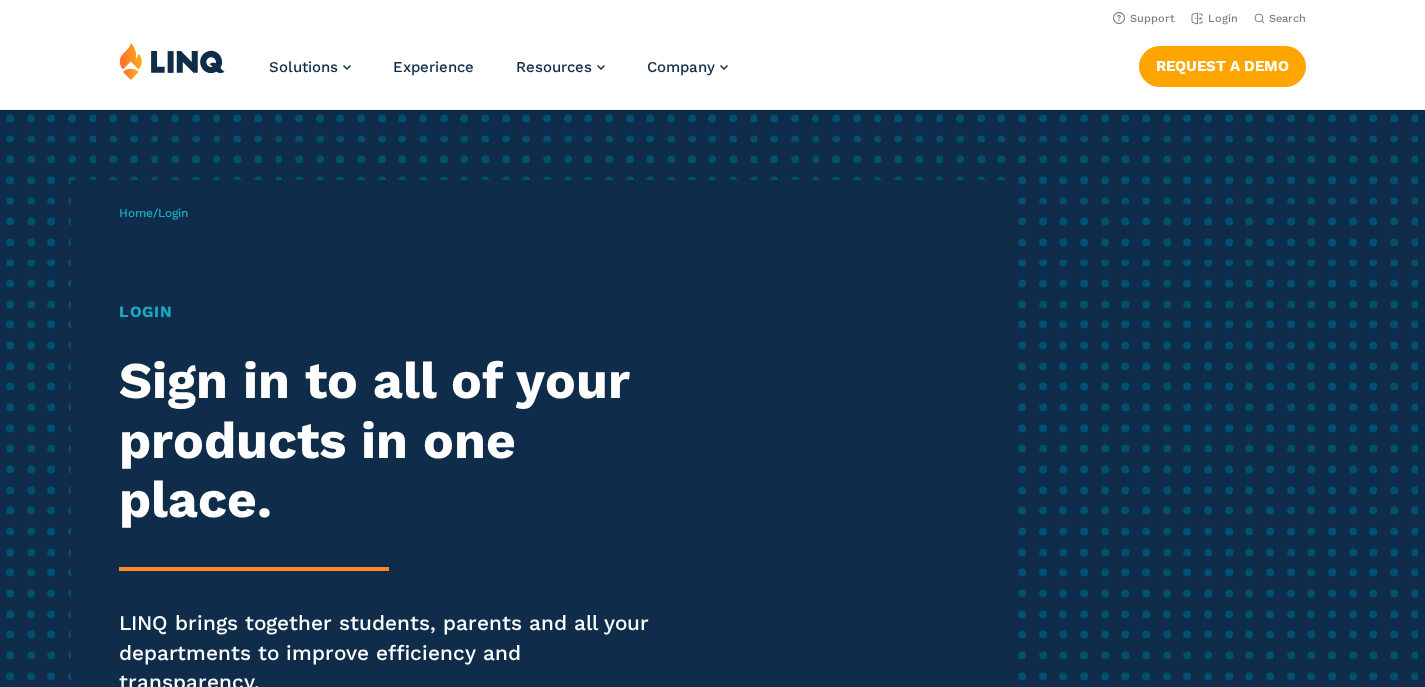 scroll, scrollTop: 0, scrollLeft: 0, axis: both 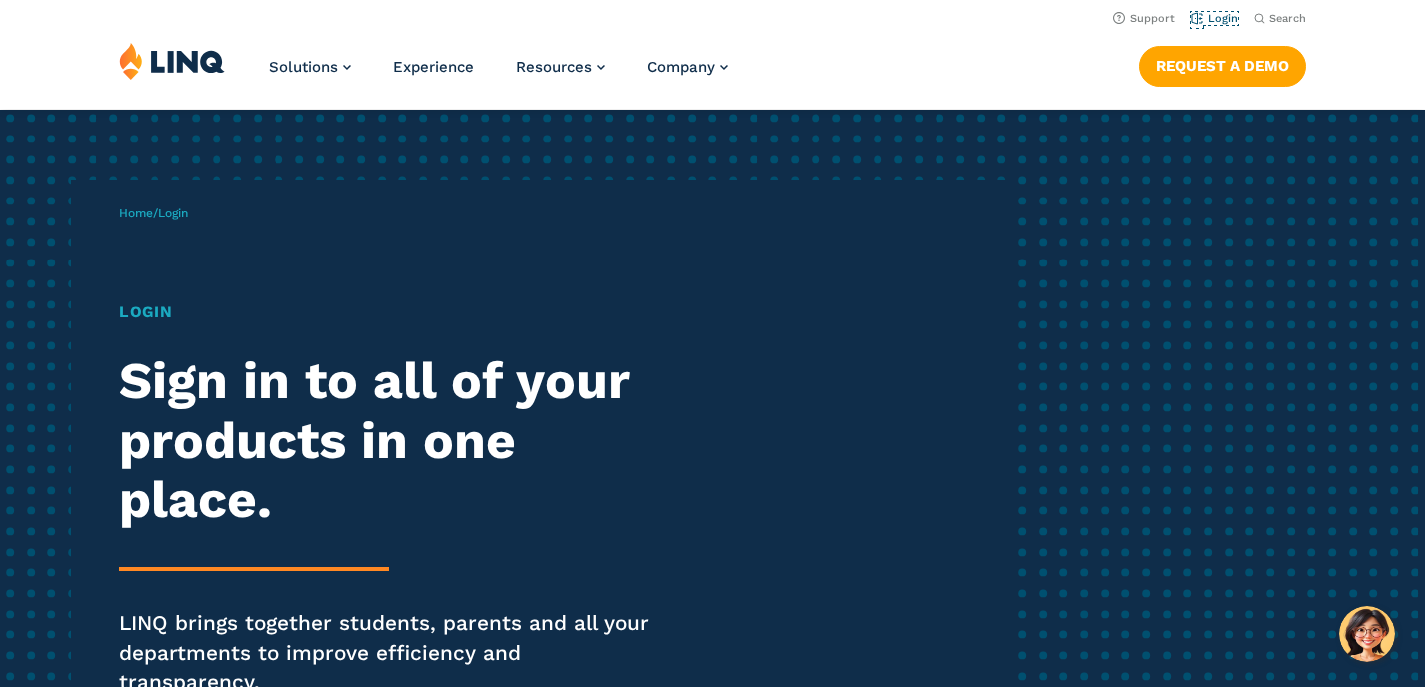 click on "Login" at bounding box center (1214, 18) 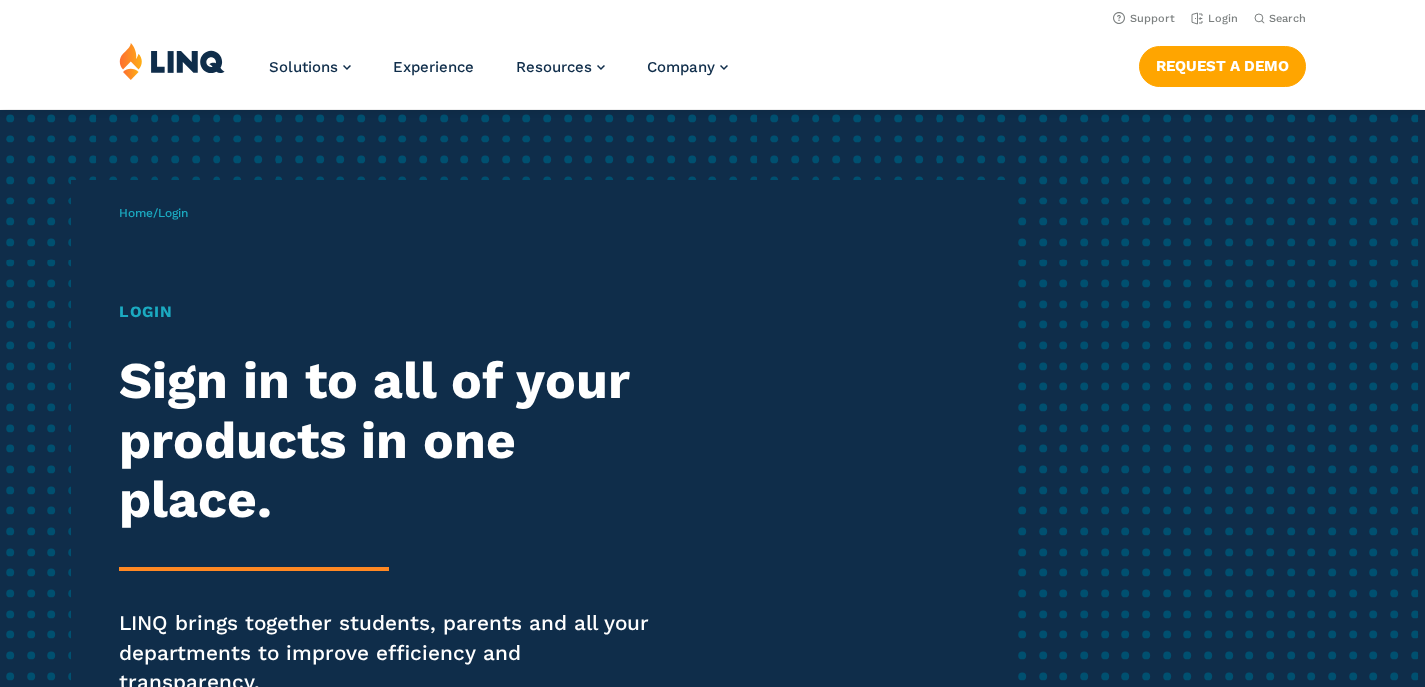 scroll, scrollTop: 0, scrollLeft: 0, axis: both 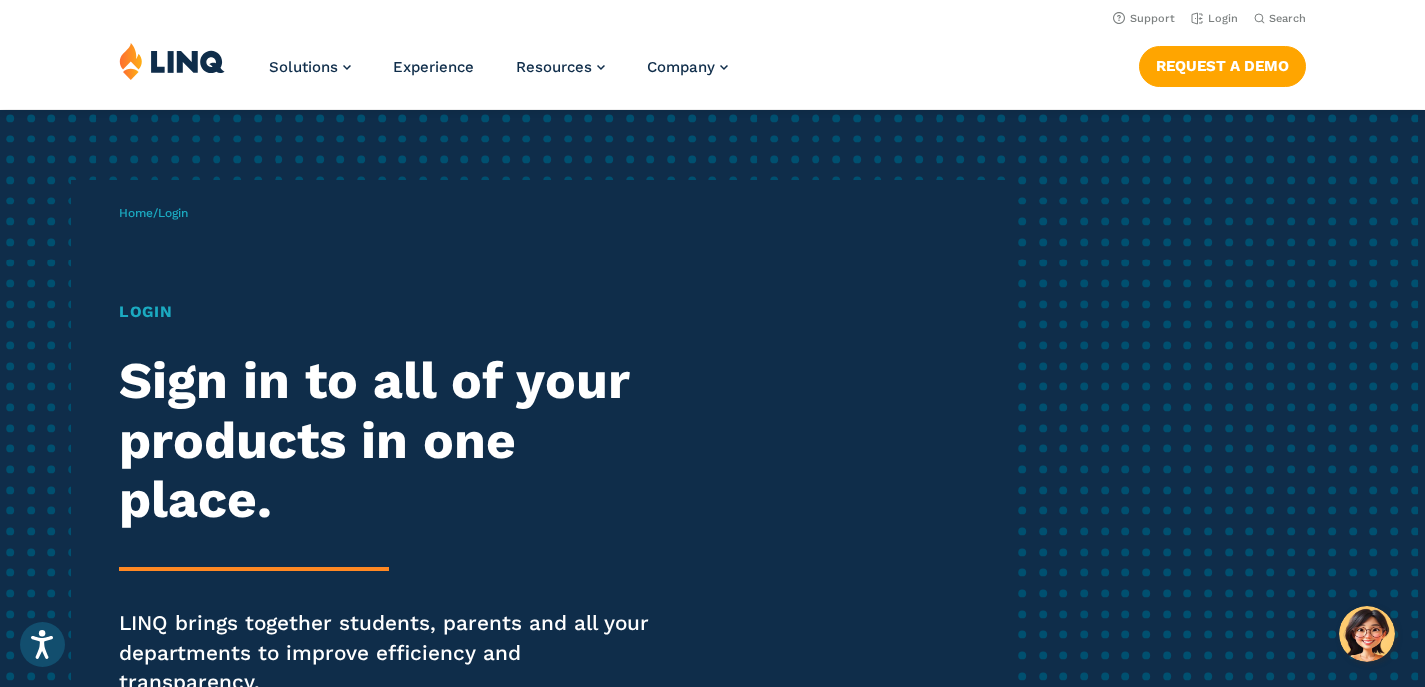 click on "Login" at bounding box center (393, 312) 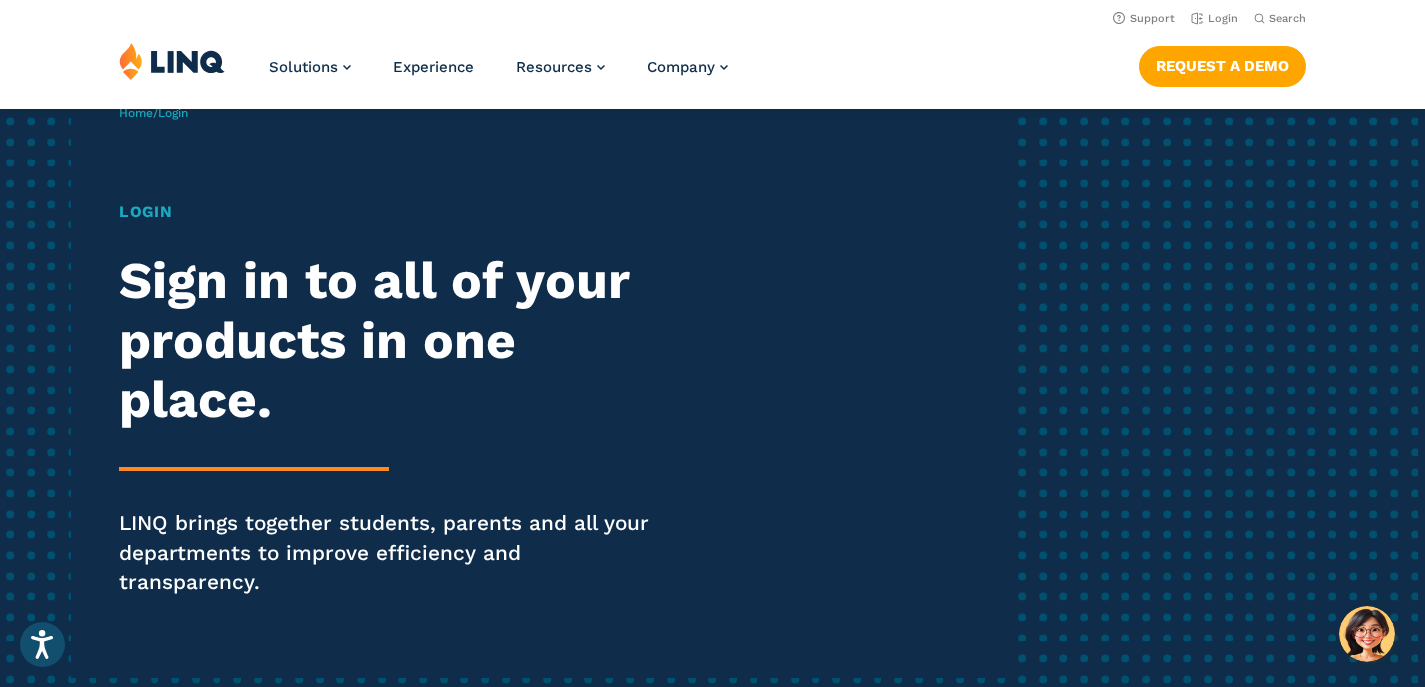 scroll, scrollTop: 0, scrollLeft: 0, axis: both 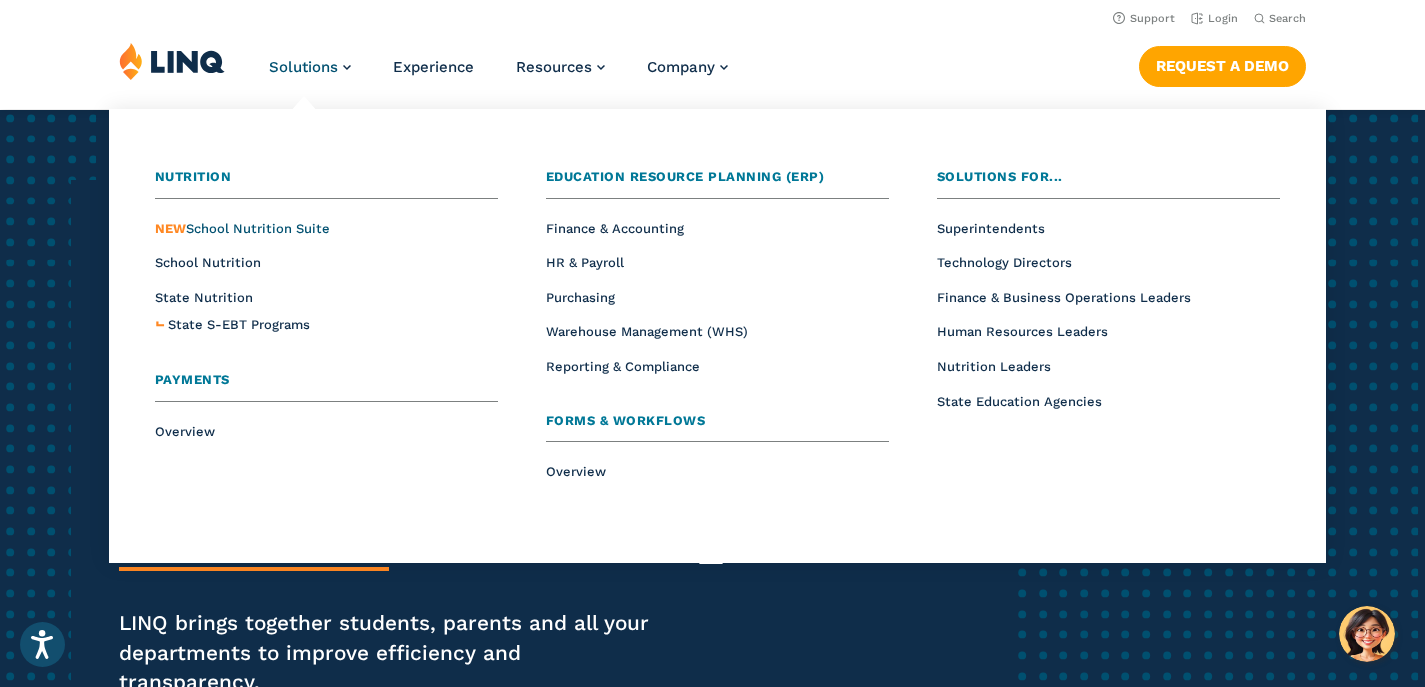 click on "NEW  School Nutrition Suite" at bounding box center (242, 228) 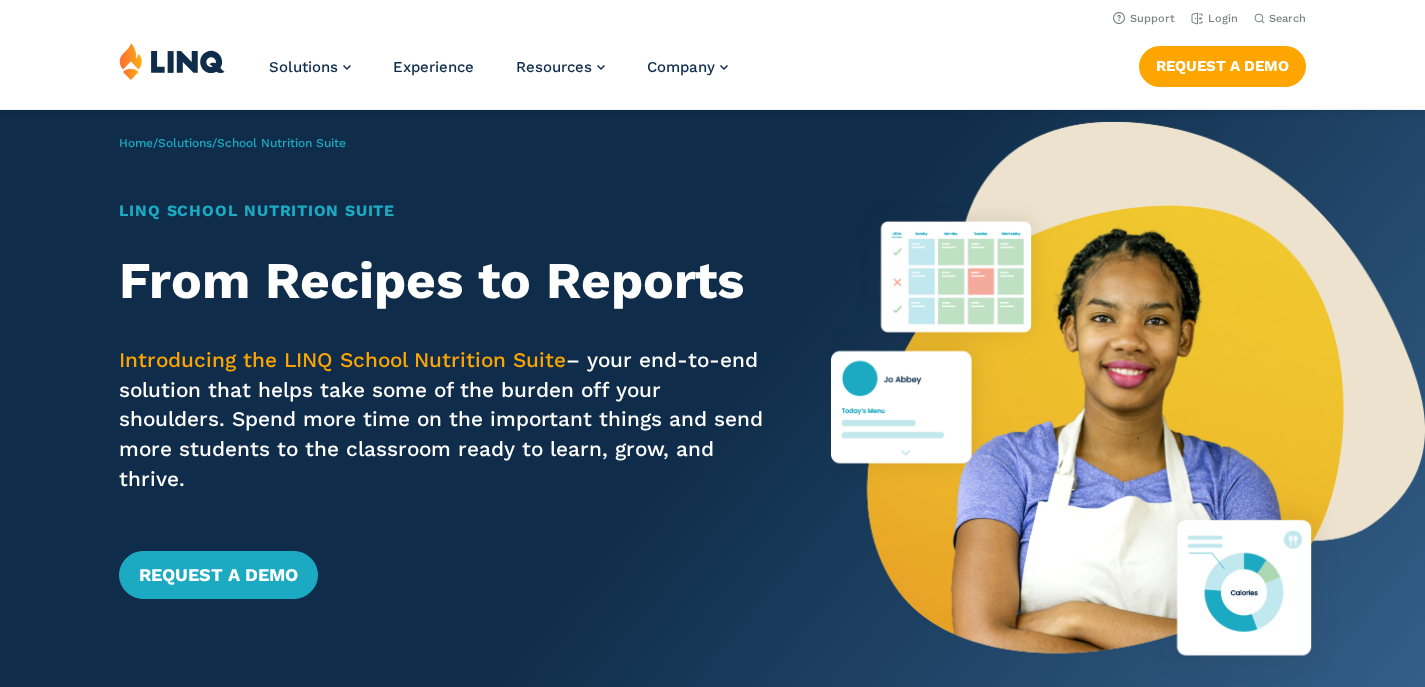 scroll, scrollTop: 0, scrollLeft: 0, axis: both 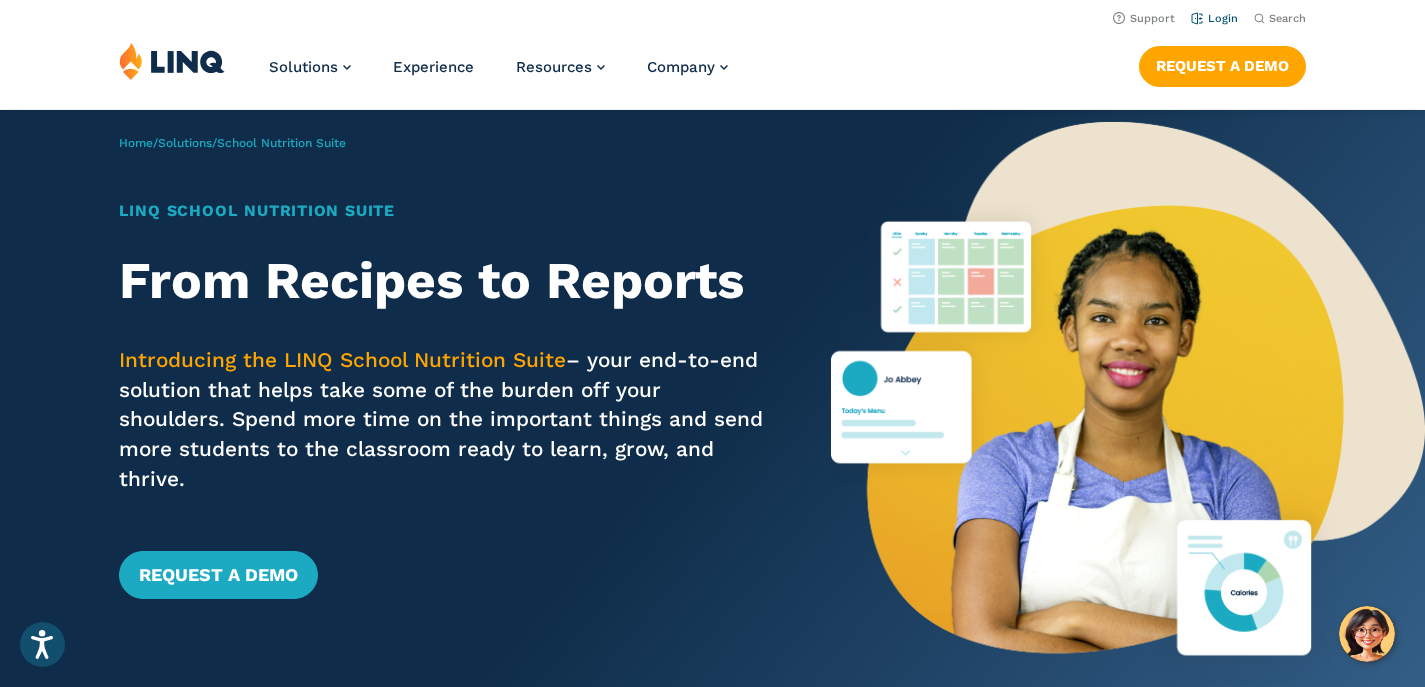 click on "Login" at bounding box center [1214, 18] 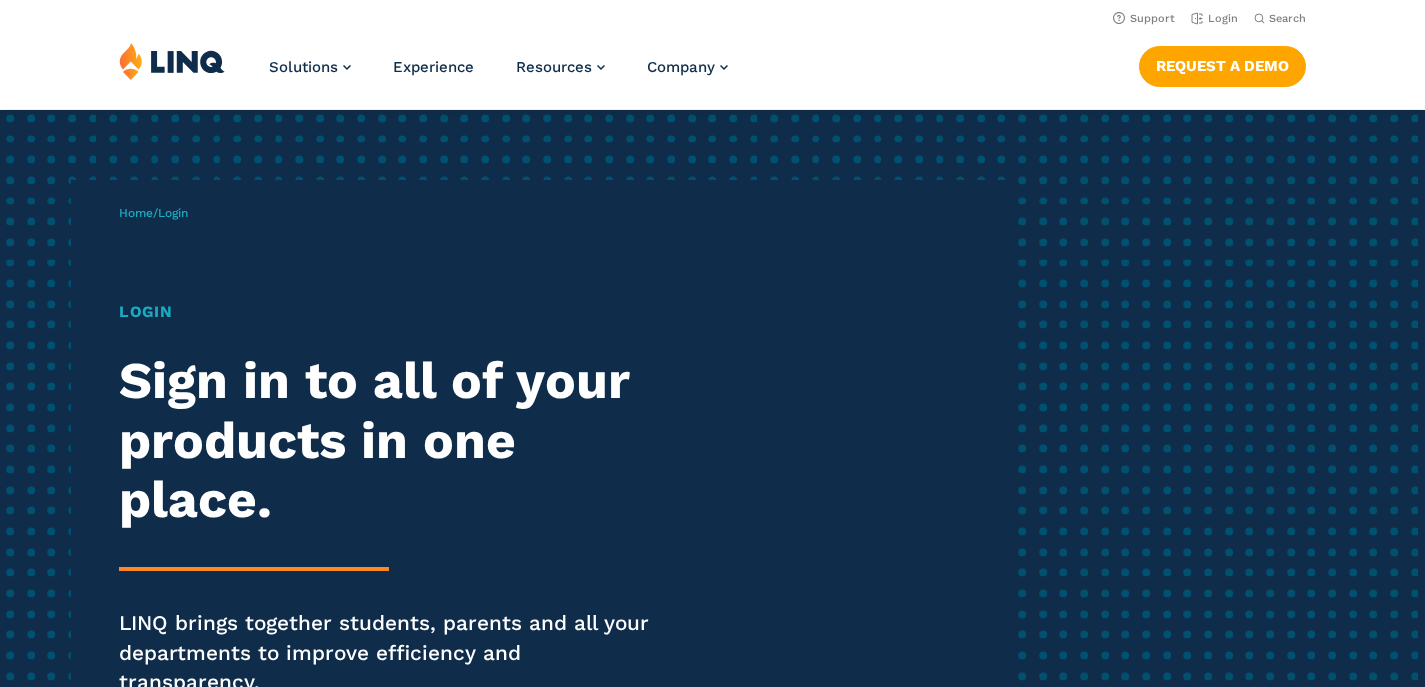 scroll, scrollTop: 0, scrollLeft: 0, axis: both 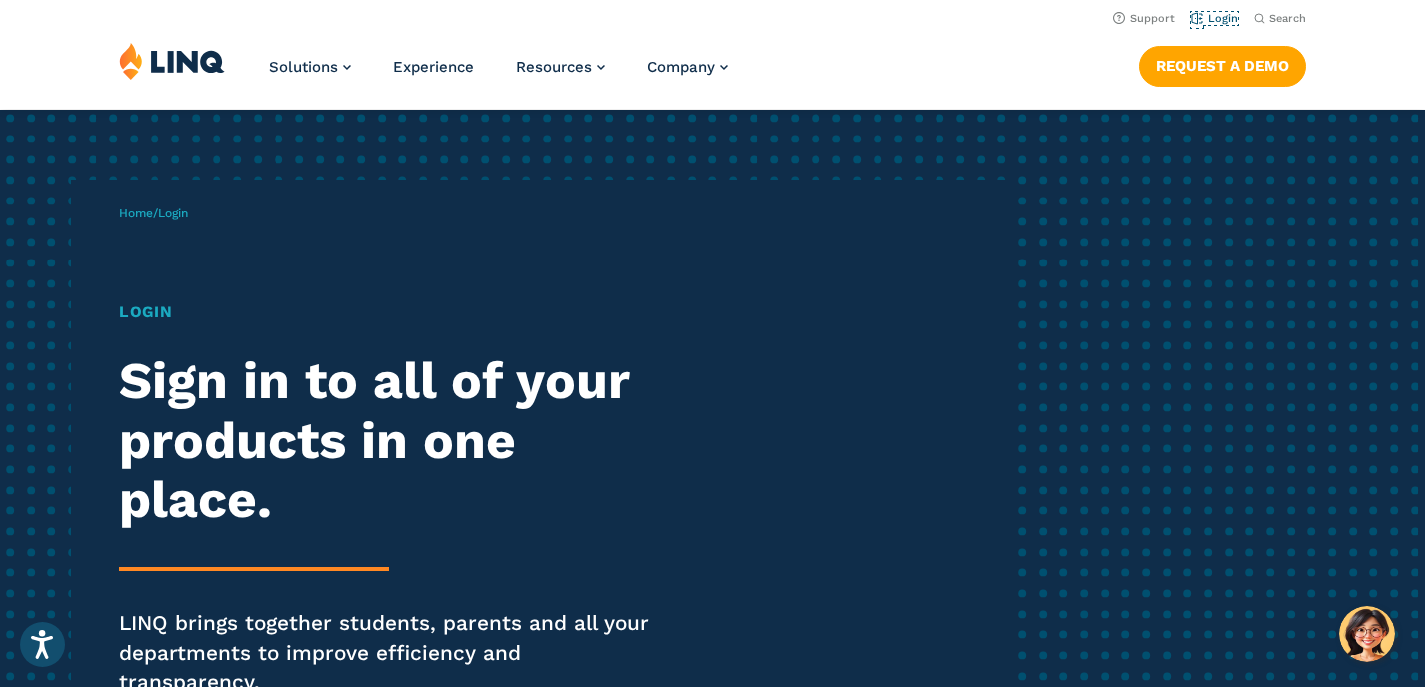 click on "Login" at bounding box center [1214, 18] 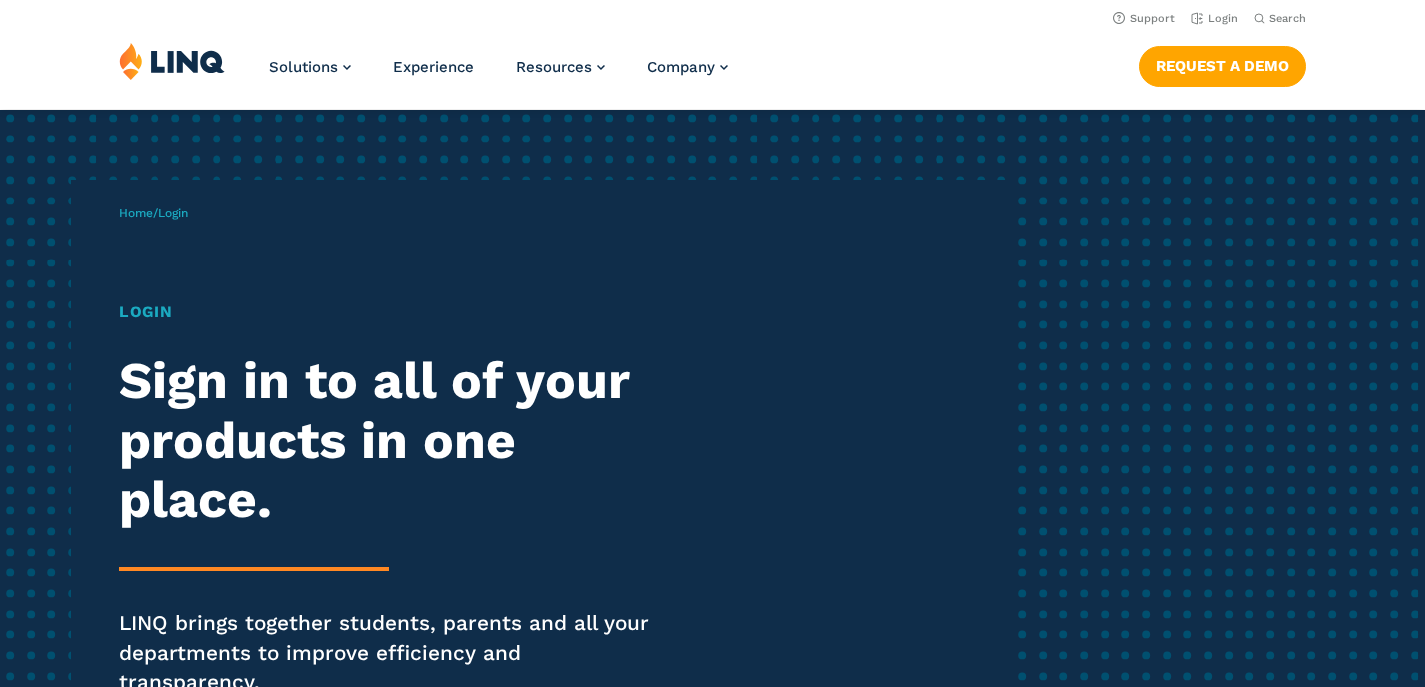 scroll, scrollTop: 0, scrollLeft: 0, axis: both 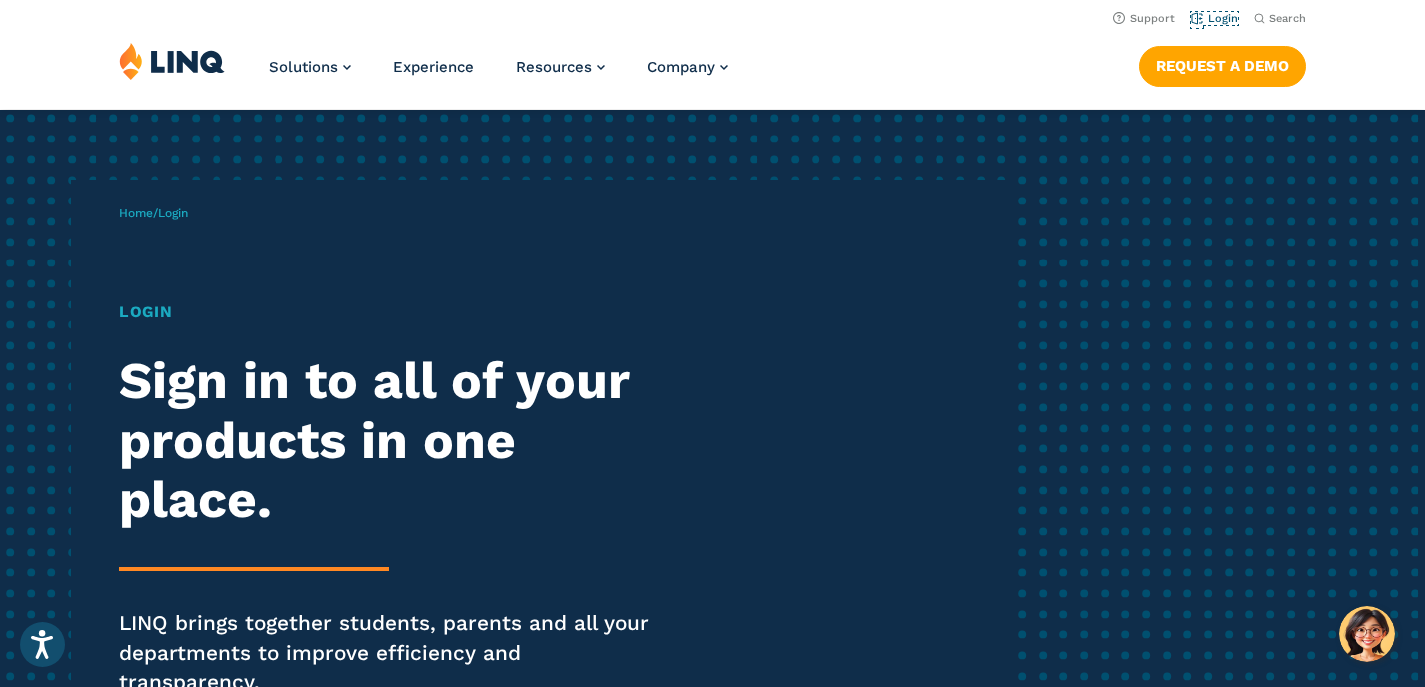 click on "Login" at bounding box center [1214, 18] 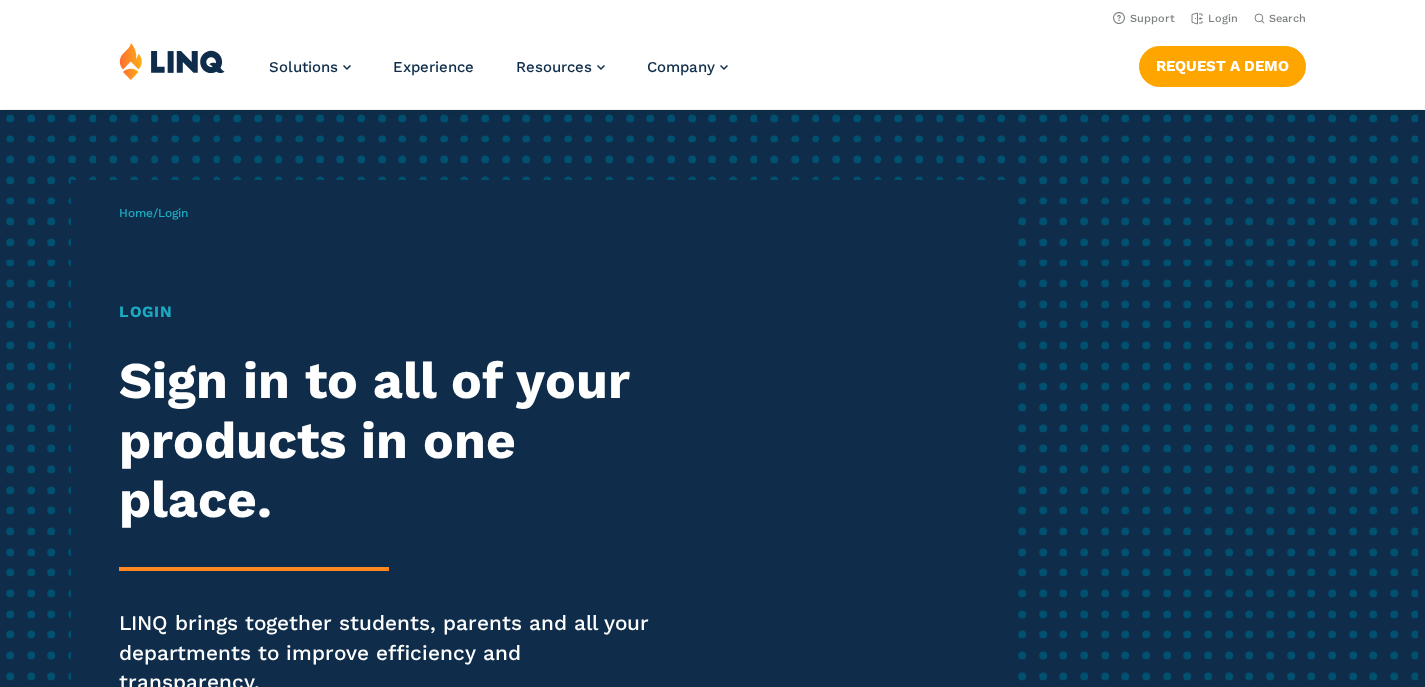 scroll, scrollTop: 0, scrollLeft: 0, axis: both 